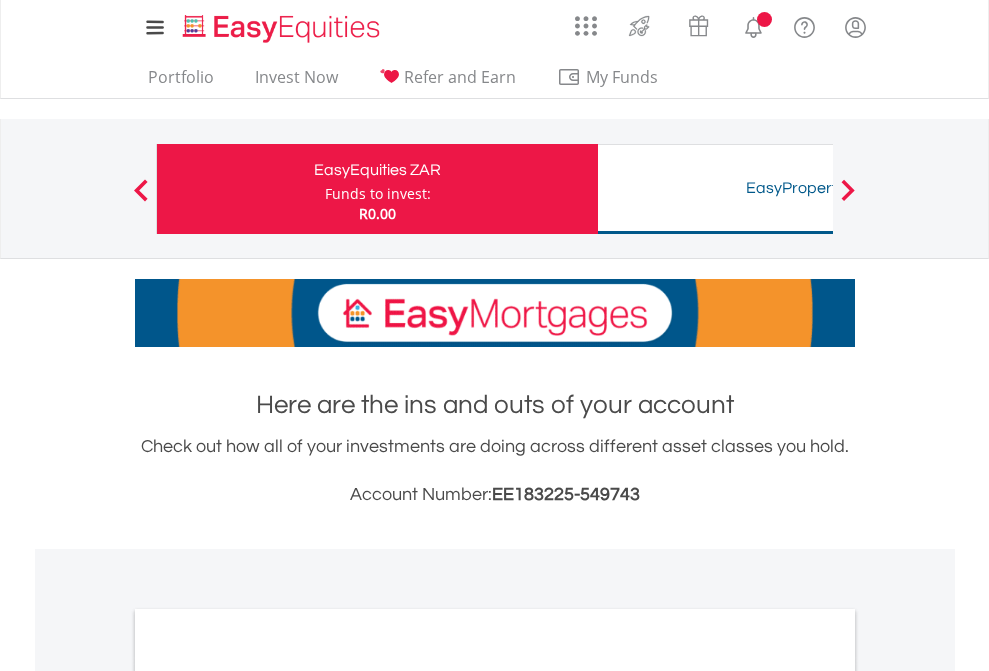 scroll, scrollTop: 0, scrollLeft: 0, axis: both 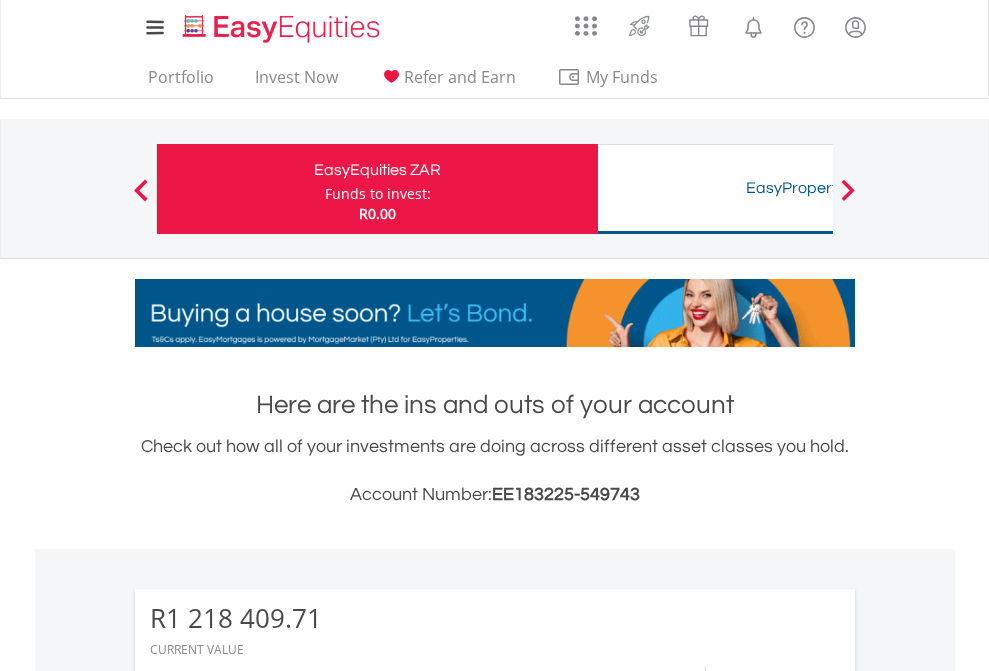 click on "Funds to invest:" at bounding box center [378, 194] 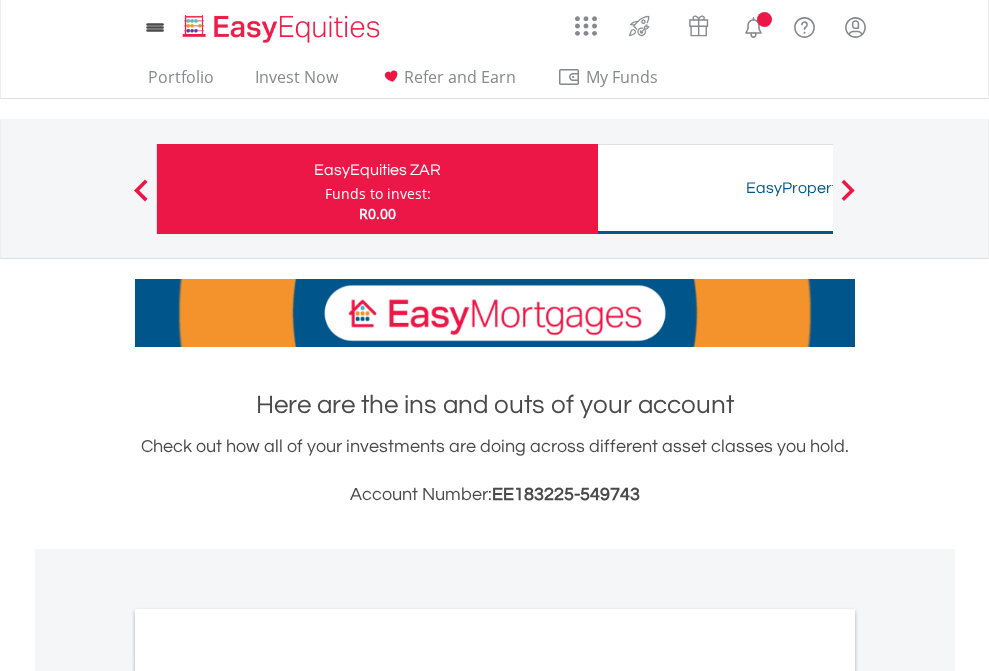 scroll, scrollTop: 0, scrollLeft: 0, axis: both 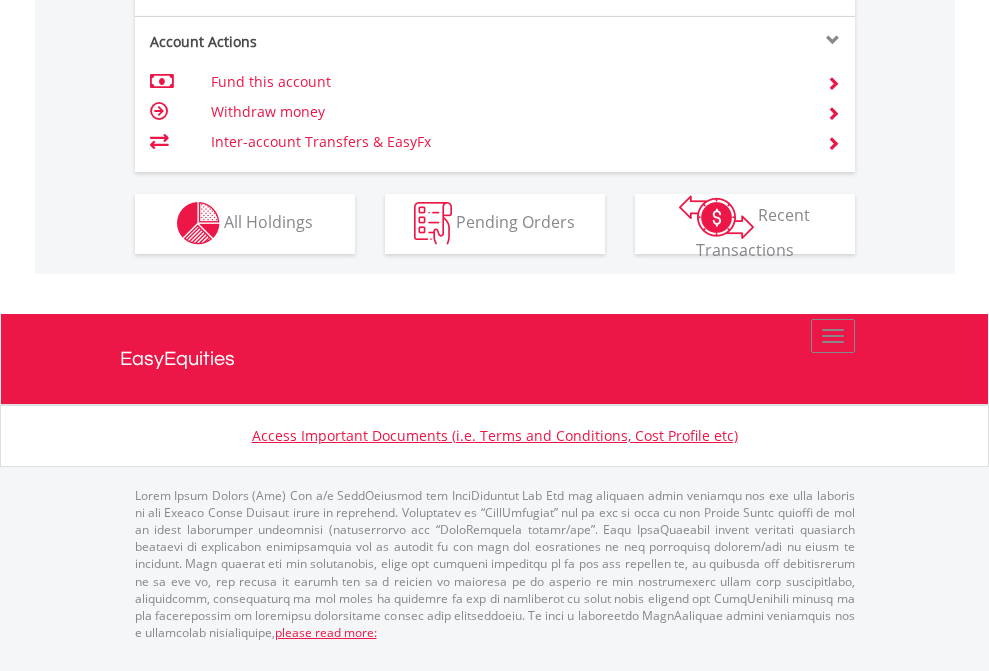 click on "Investment types" at bounding box center [706, -337] 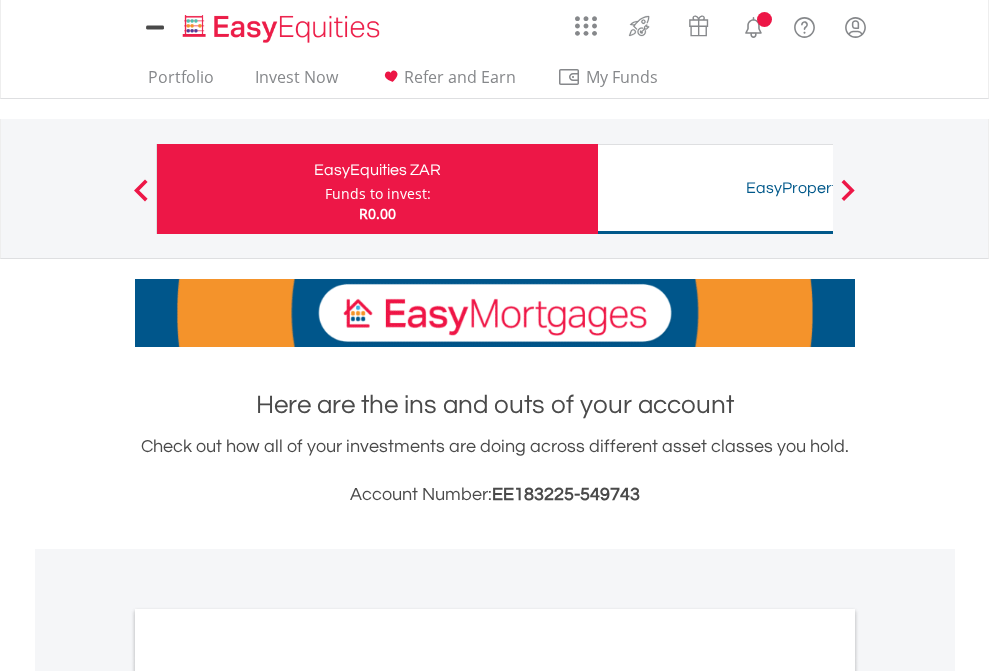 scroll, scrollTop: 1202, scrollLeft: 0, axis: vertical 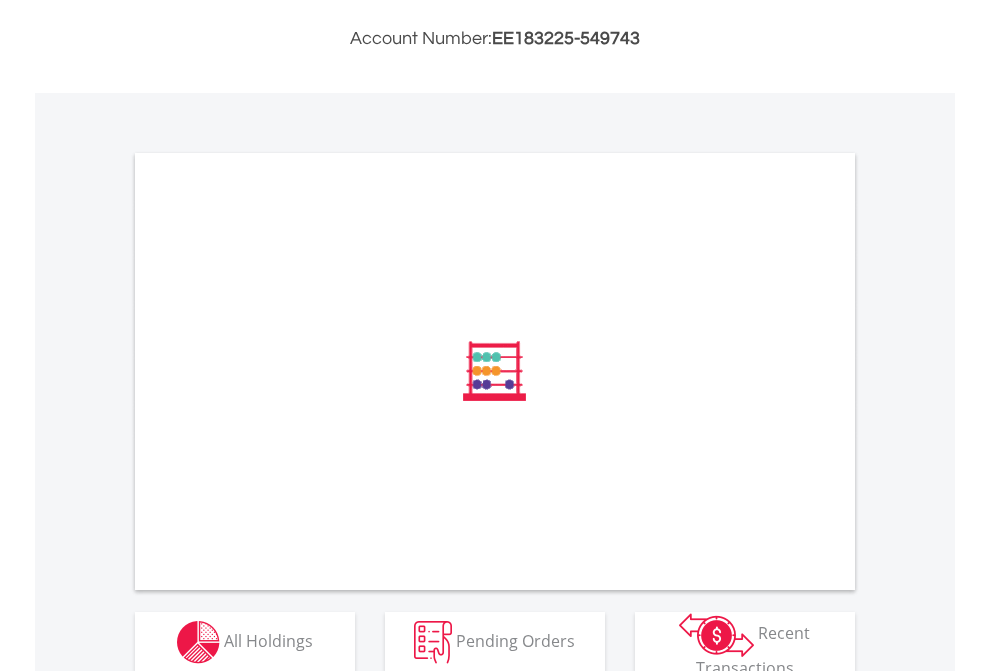 click on "All Holdings" at bounding box center (268, 640) 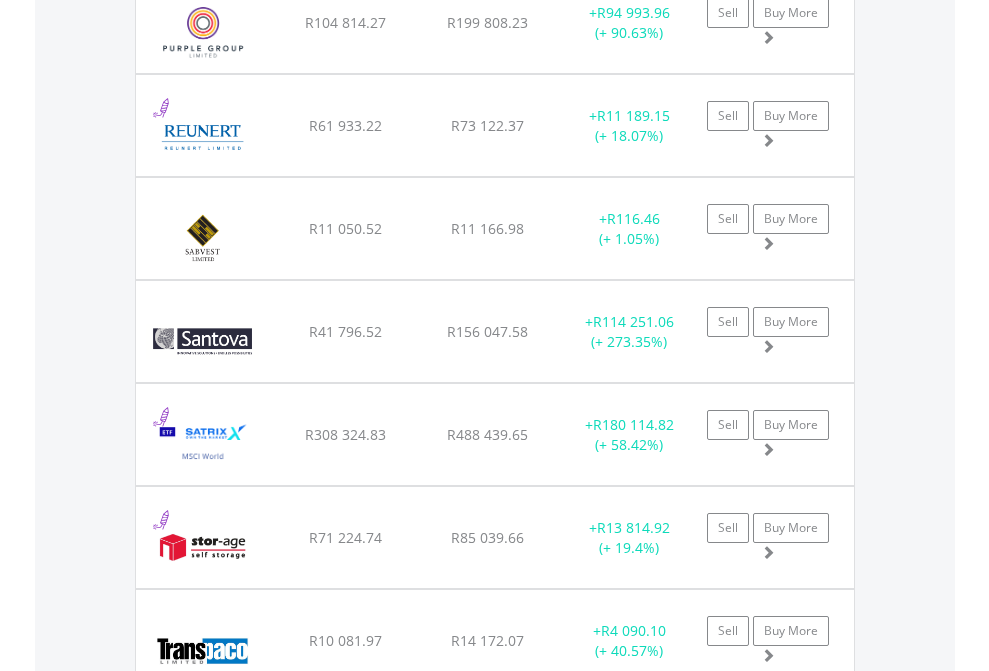 scroll, scrollTop: 2265, scrollLeft: 0, axis: vertical 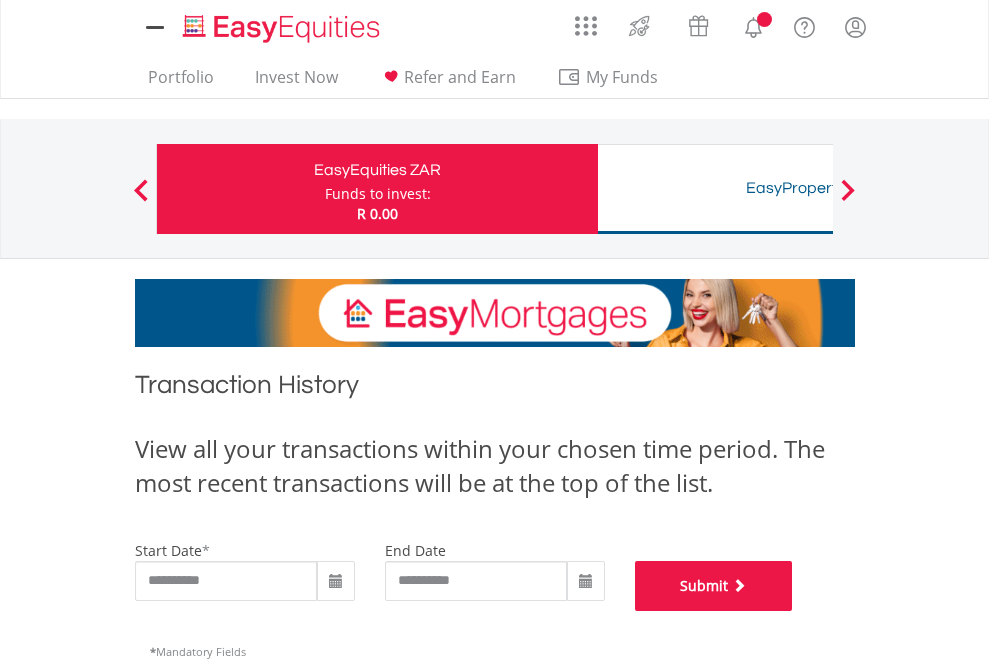 click on "Submit" at bounding box center [714, 586] 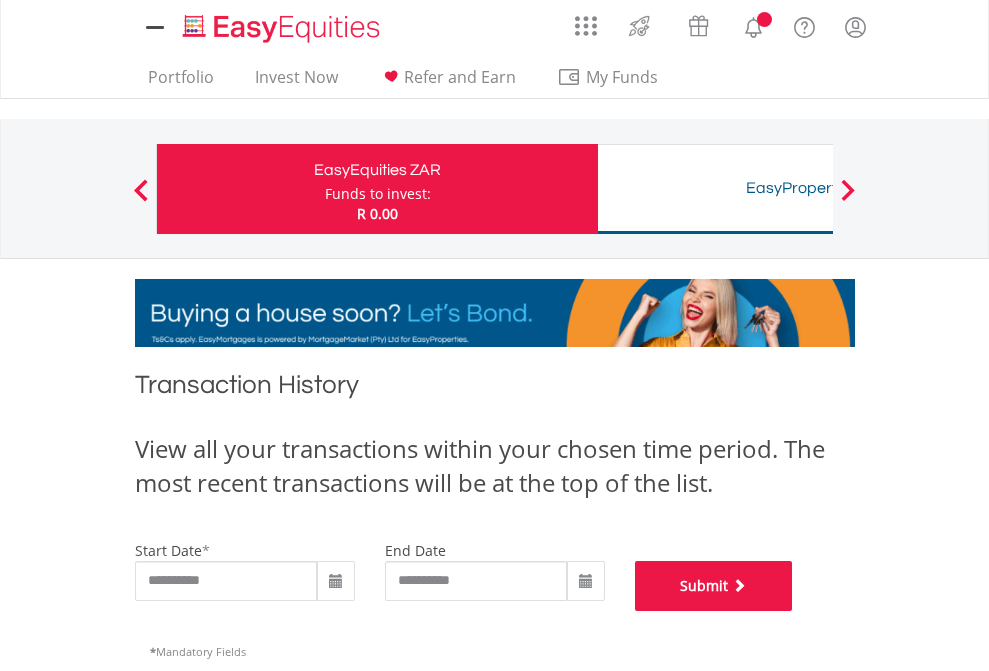 scroll, scrollTop: 811, scrollLeft: 0, axis: vertical 